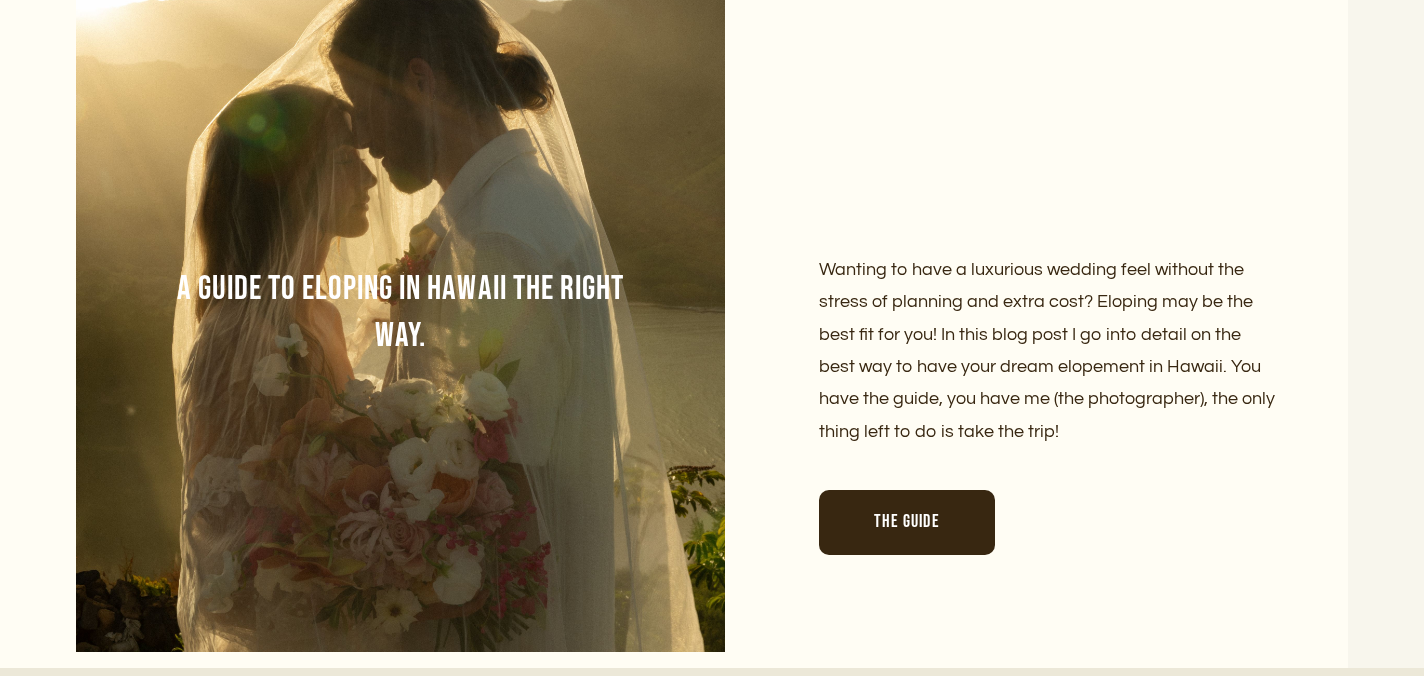 scroll, scrollTop: 6169, scrollLeft: 0, axis: vertical 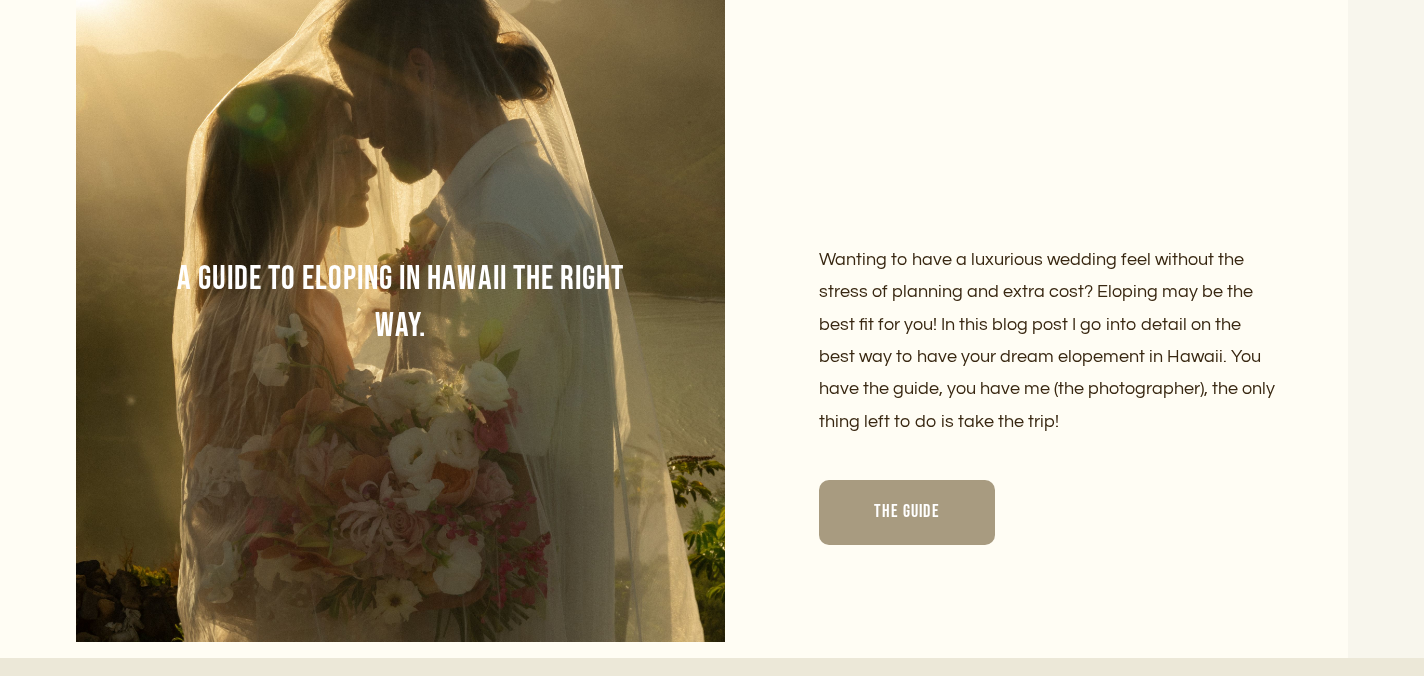 click on "The guide" at bounding box center [907, 512] 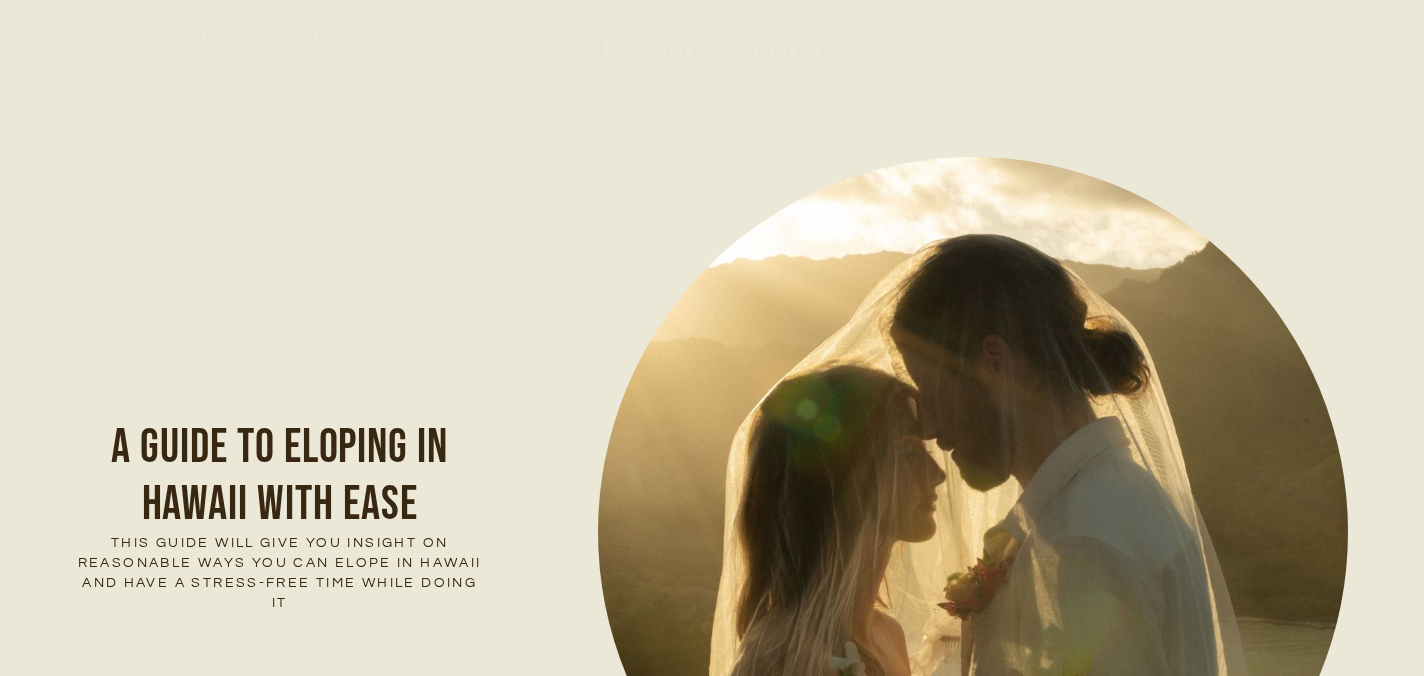 scroll, scrollTop: 0, scrollLeft: 0, axis: both 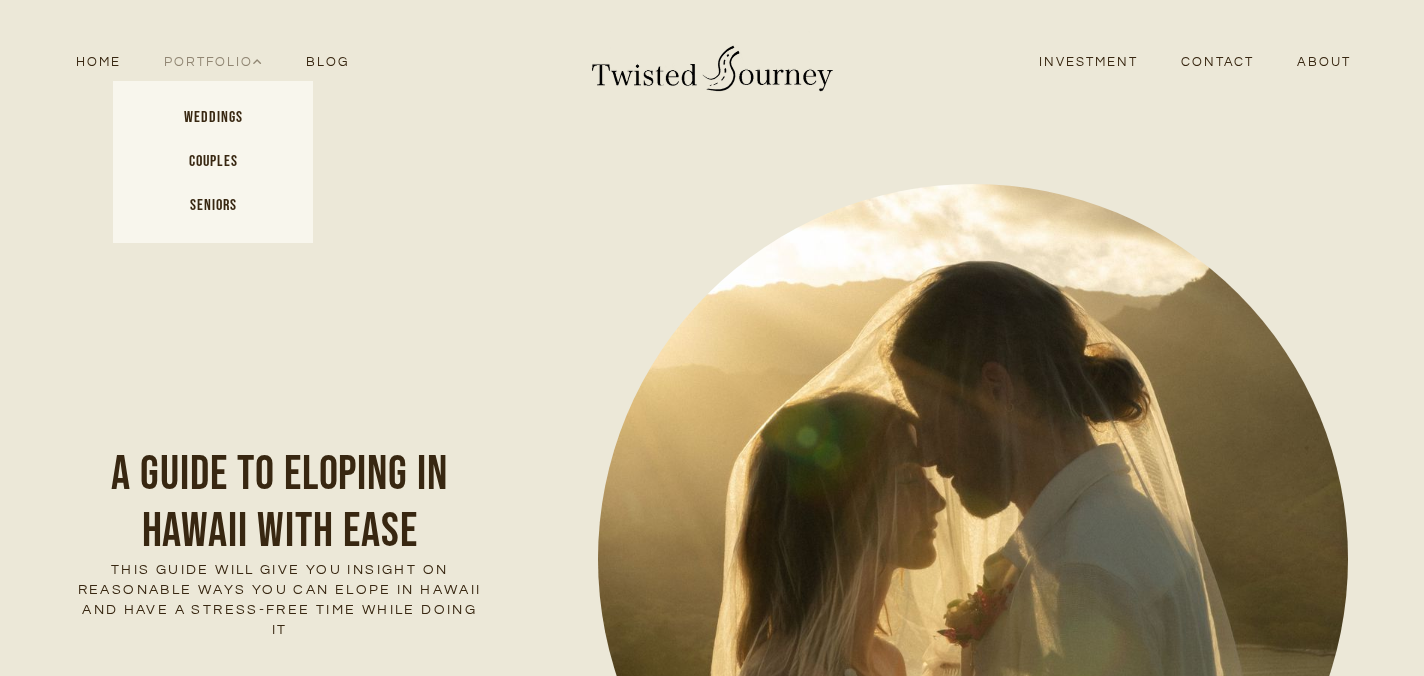 click on "Portfolio" at bounding box center [214, 62] 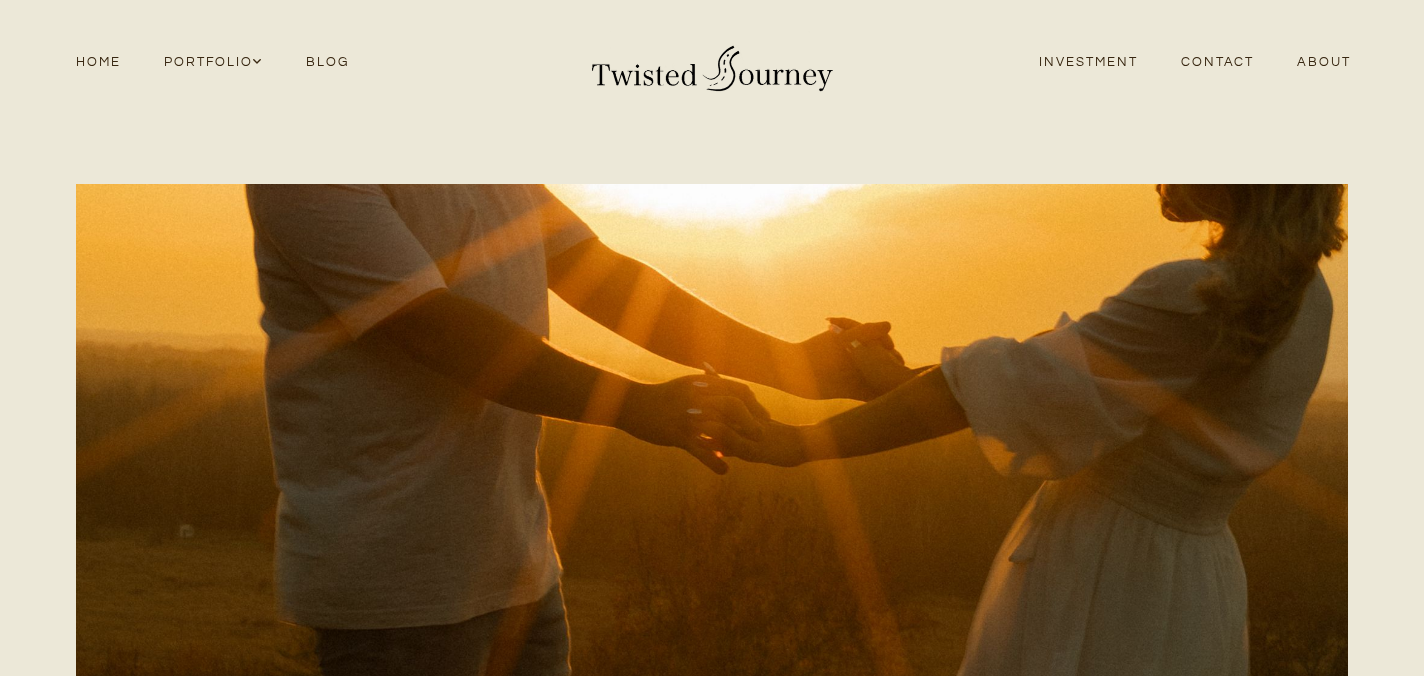 scroll, scrollTop: 0, scrollLeft: 0, axis: both 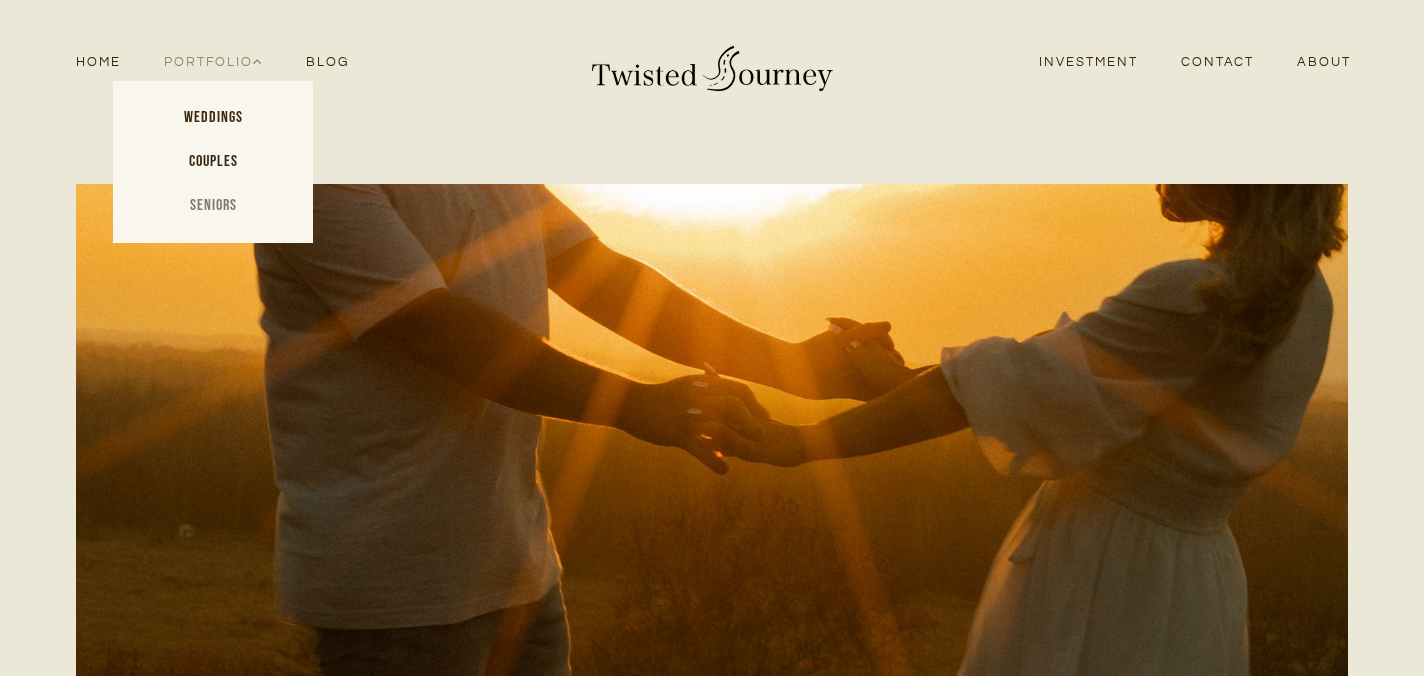 click on "Seniors" at bounding box center (213, 206) 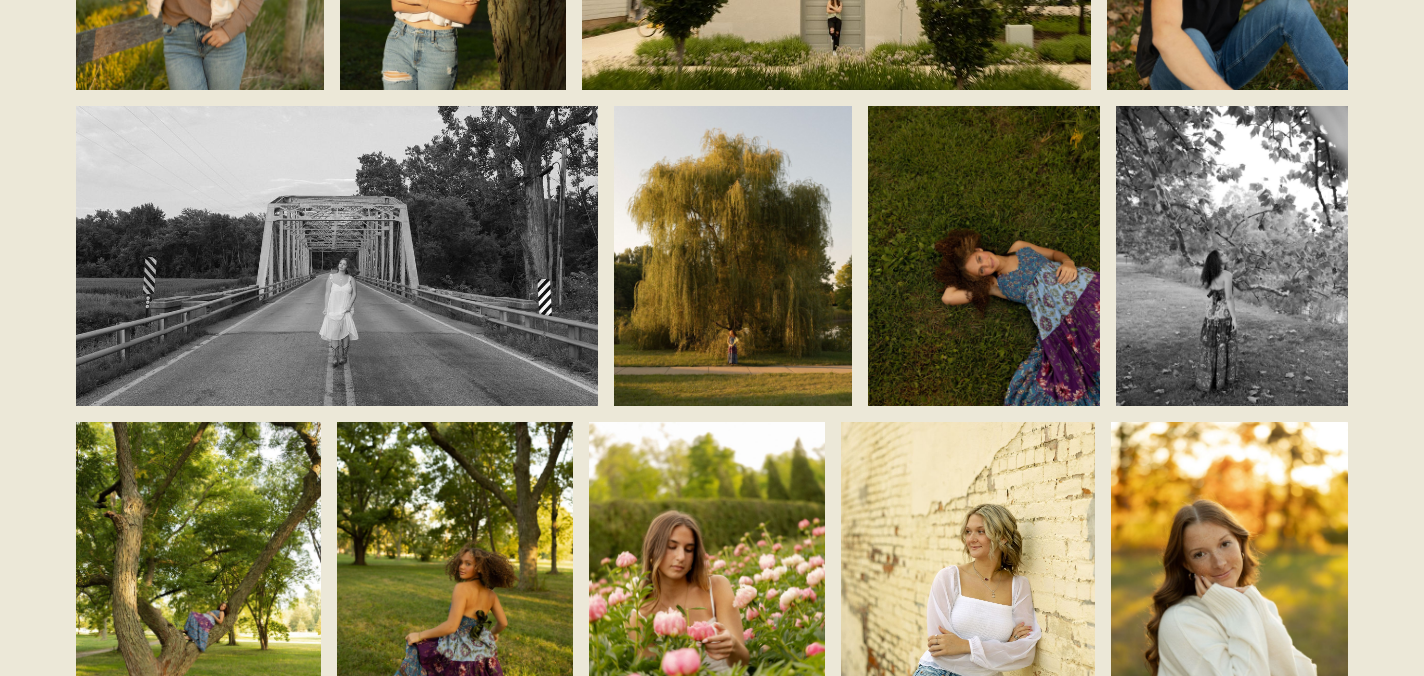 scroll, scrollTop: 2835, scrollLeft: 0, axis: vertical 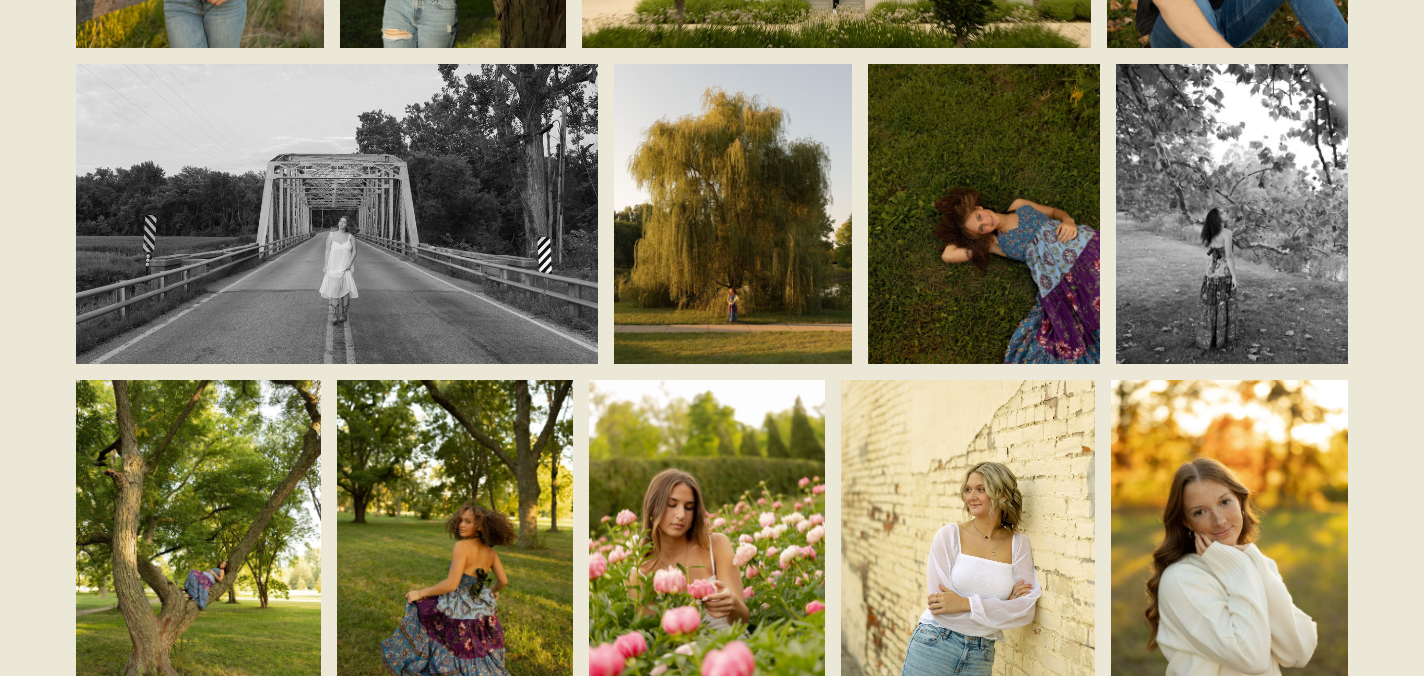 click at bounding box center [733, 214] 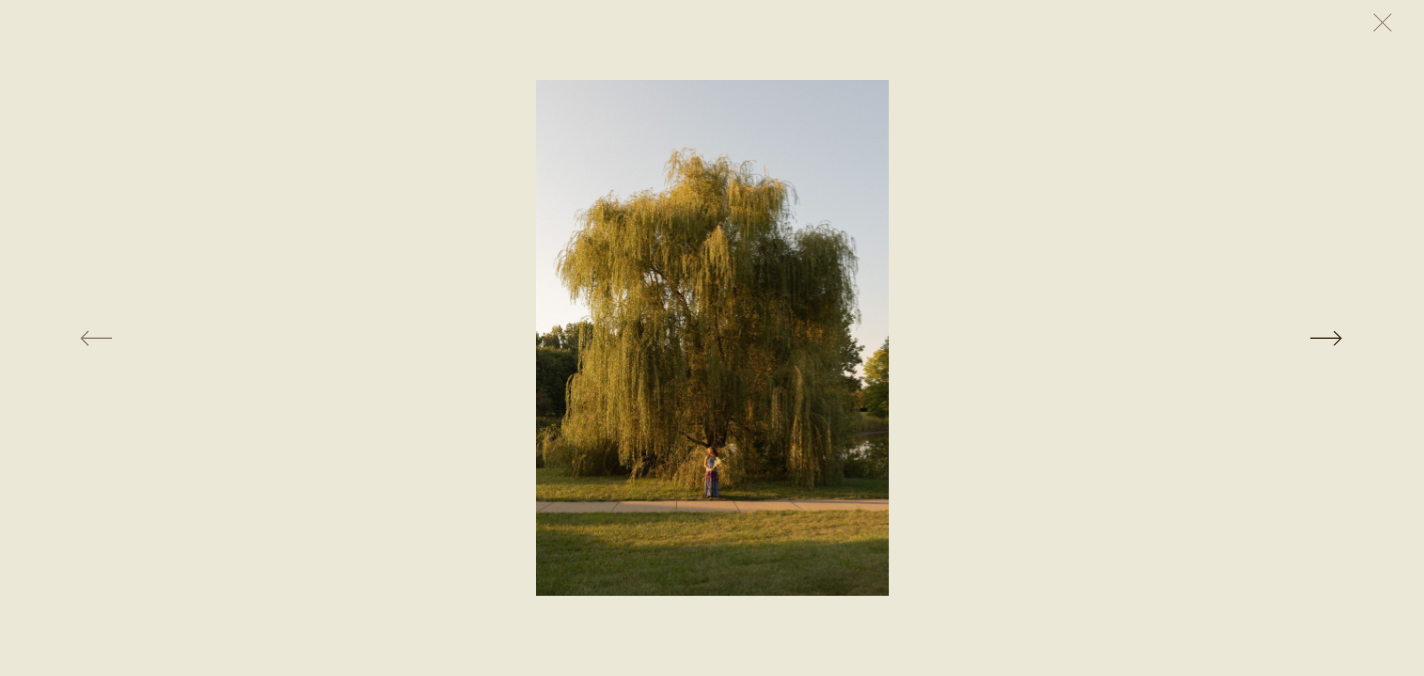 click at bounding box center [1122, 338] 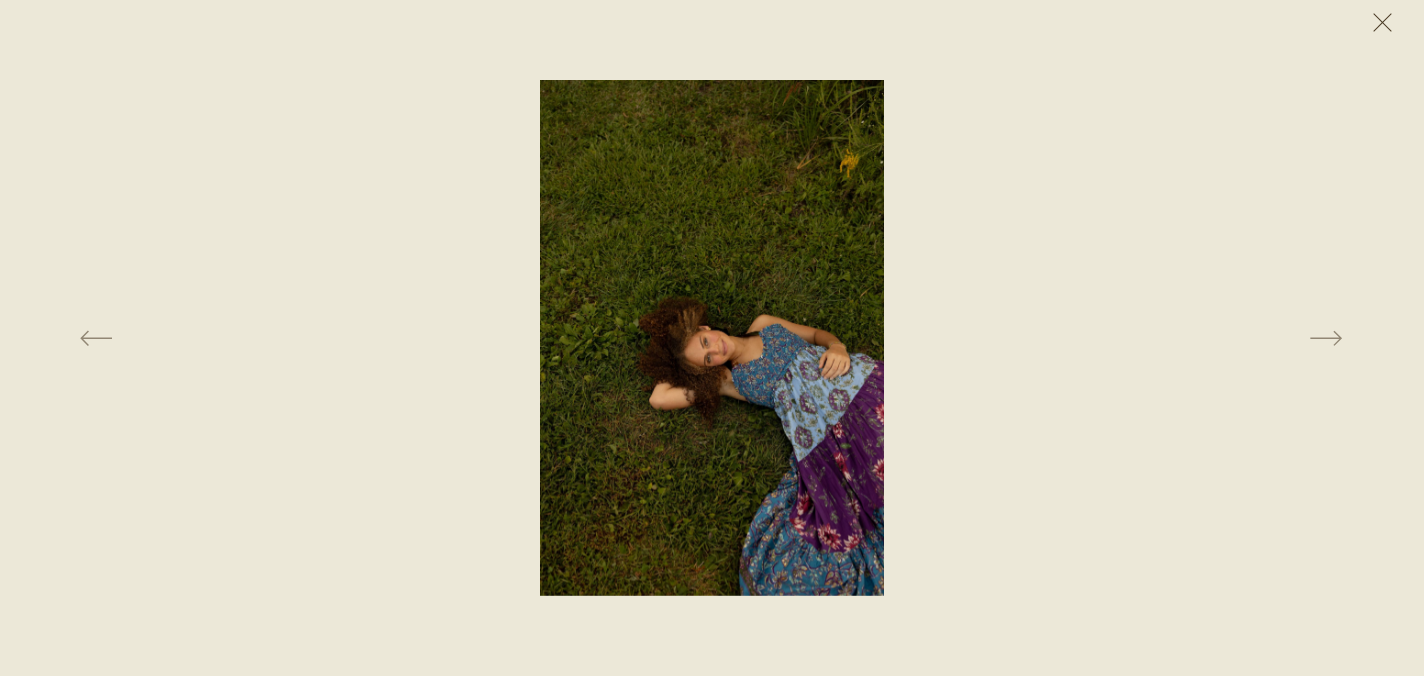 click at bounding box center (1382, 22) 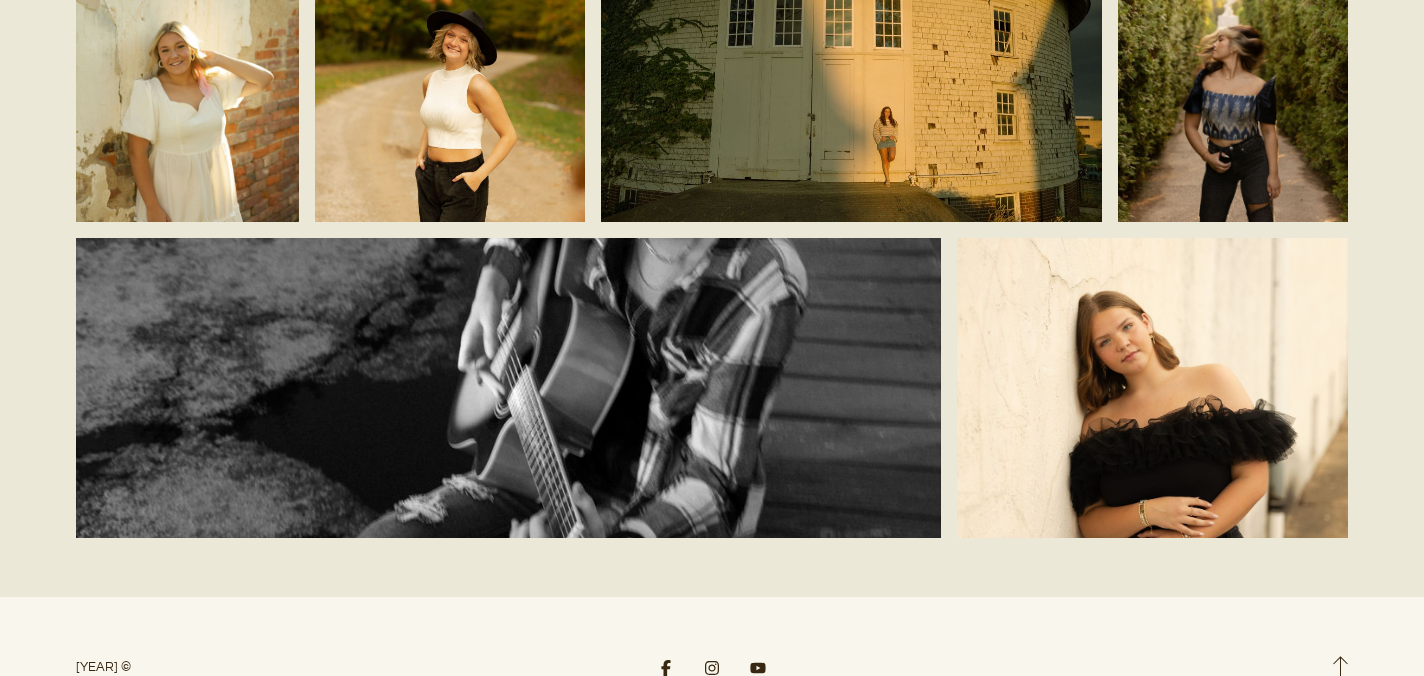 scroll, scrollTop: 8980, scrollLeft: 0, axis: vertical 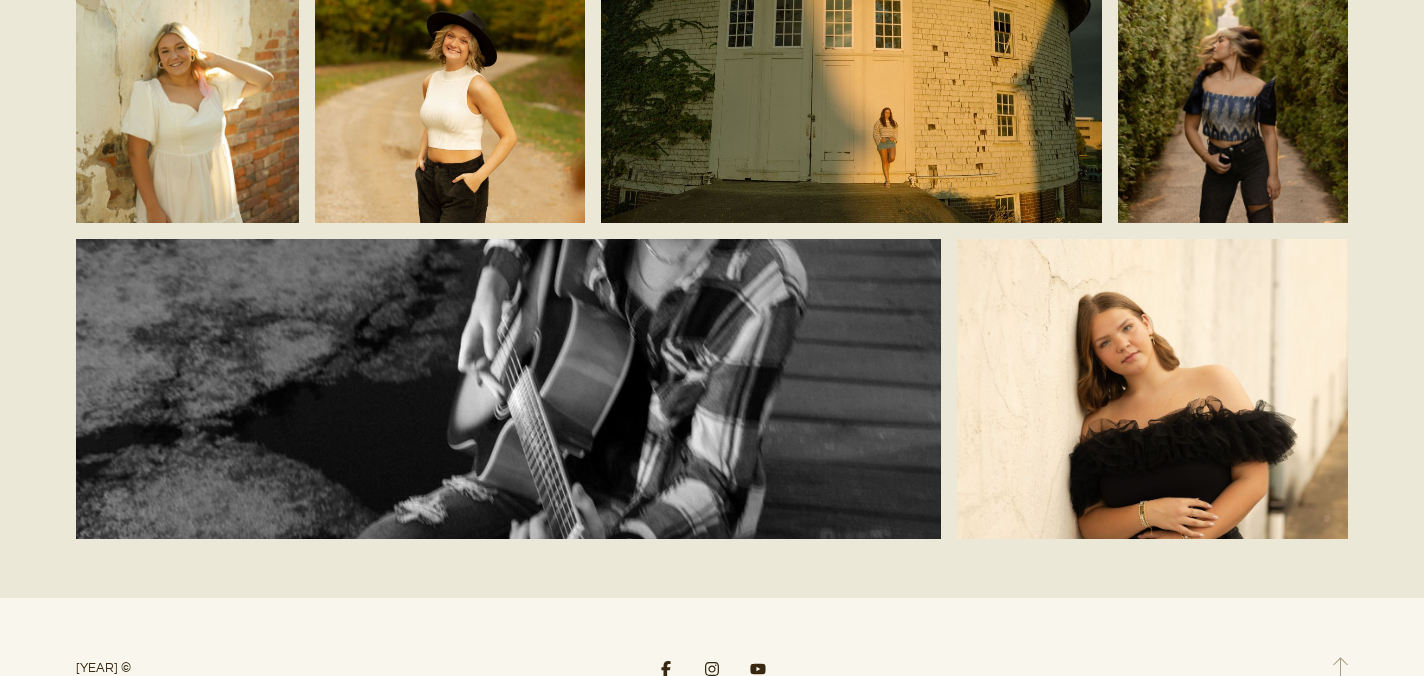 click at bounding box center (1340, 667) 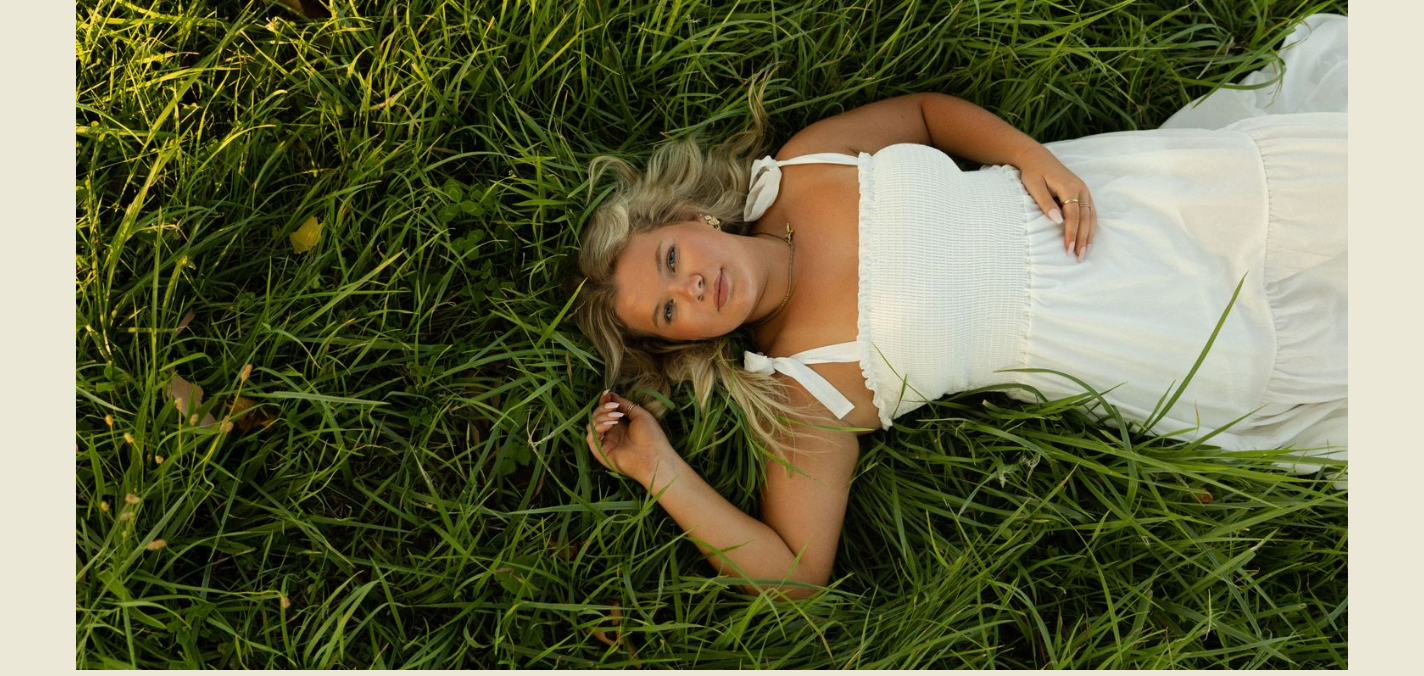 scroll, scrollTop: 0, scrollLeft: 0, axis: both 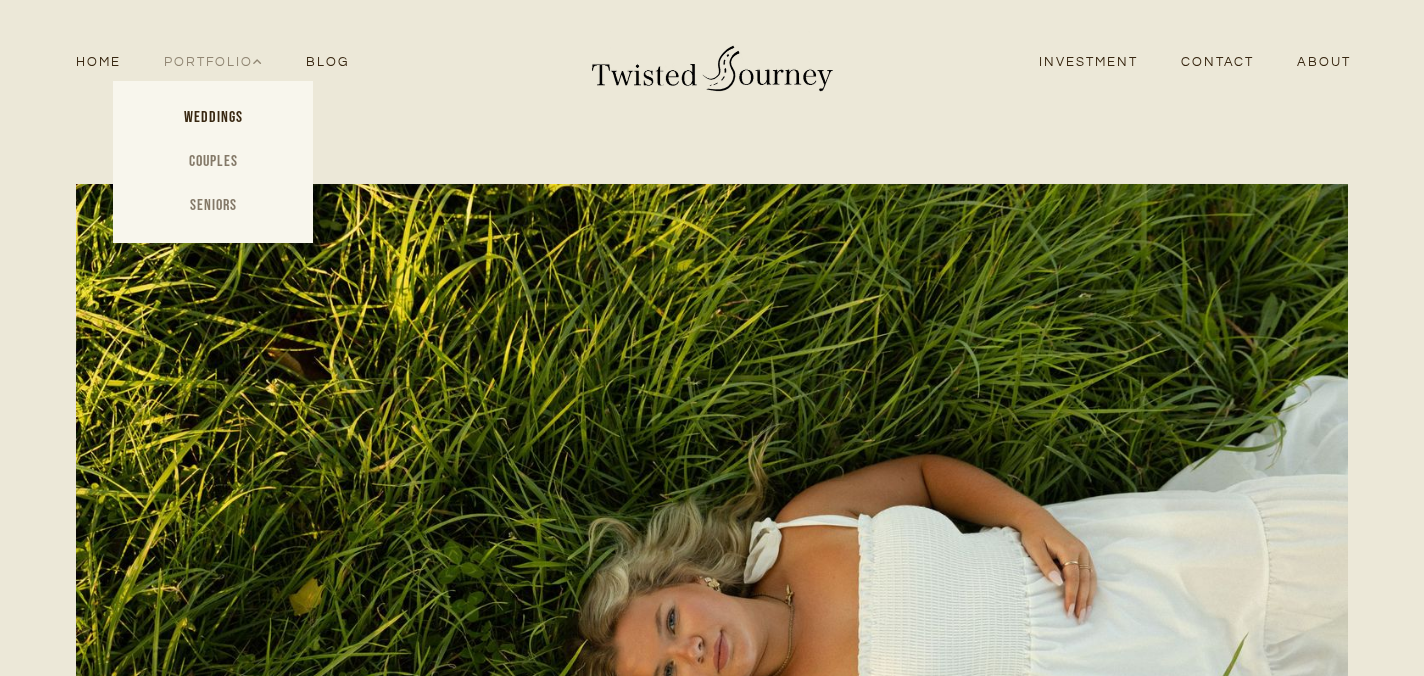click on "Couples" at bounding box center [213, 162] 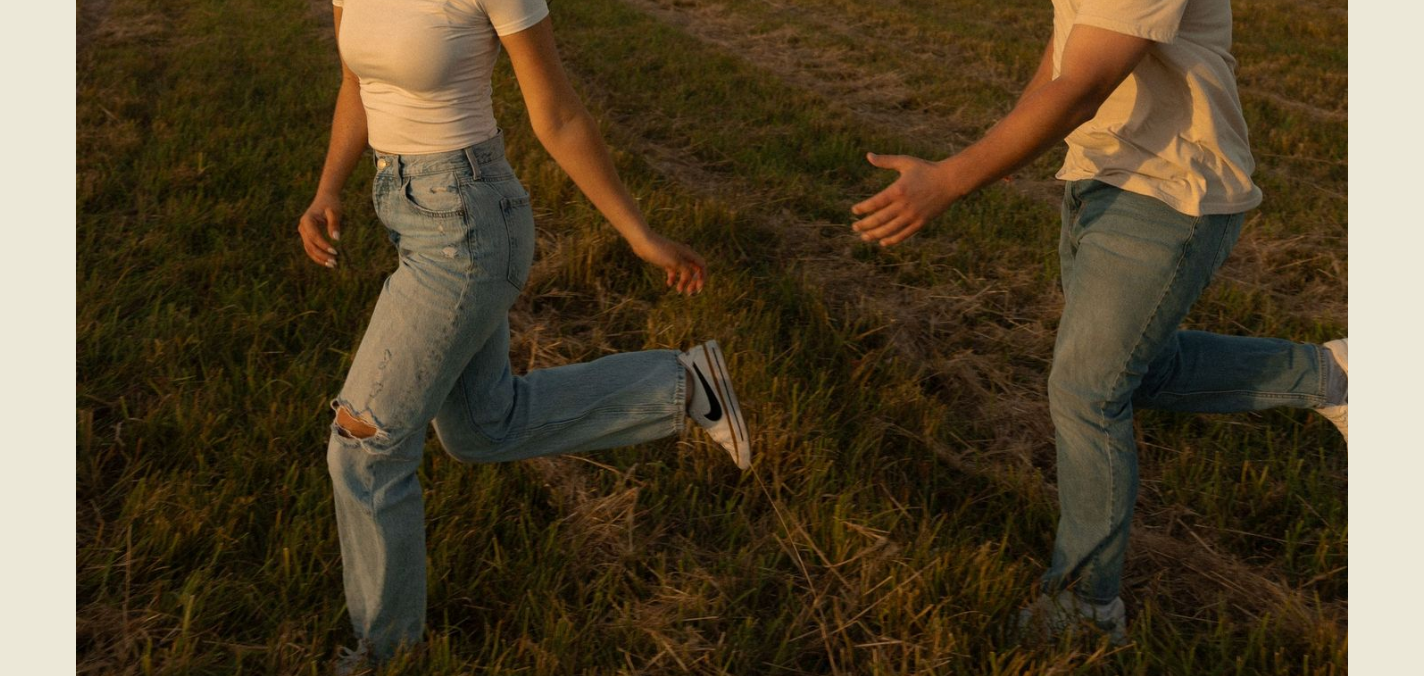 scroll, scrollTop: 0, scrollLeft: 0, axis: both 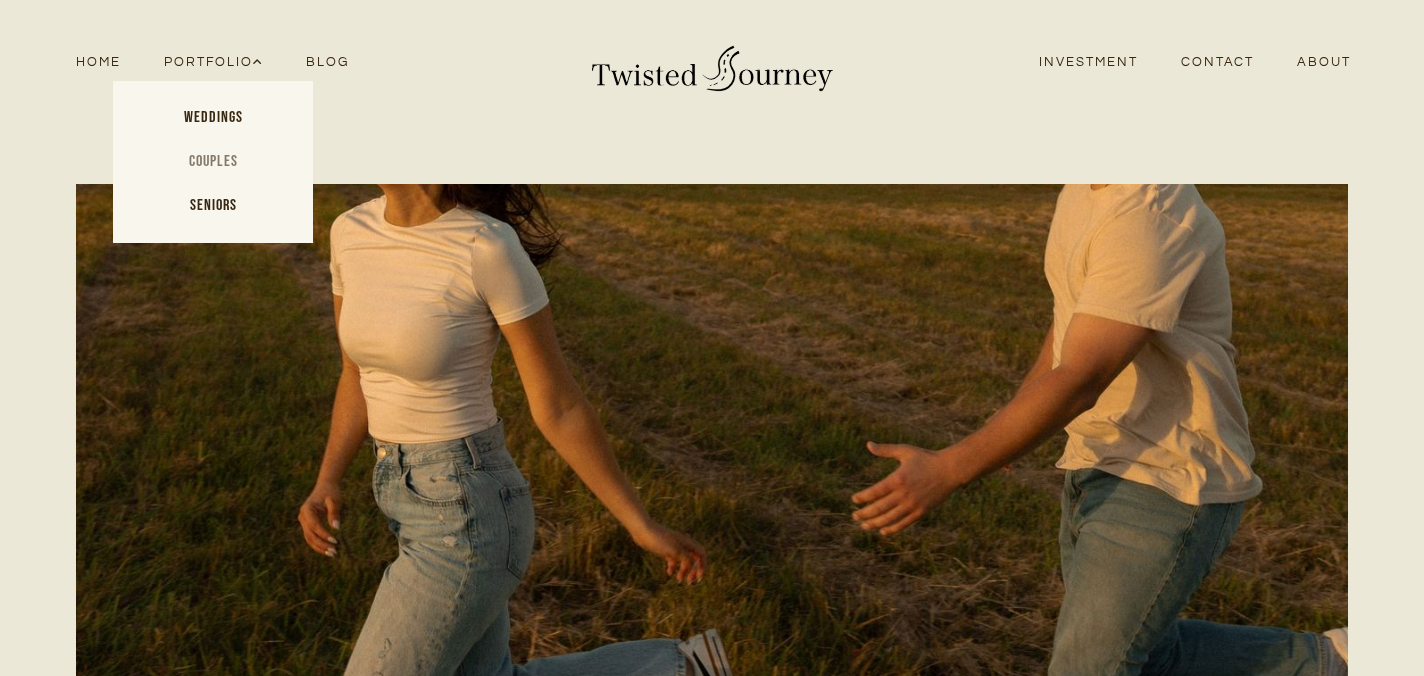 click on "Portfolio" at bounding box center [214, 62] 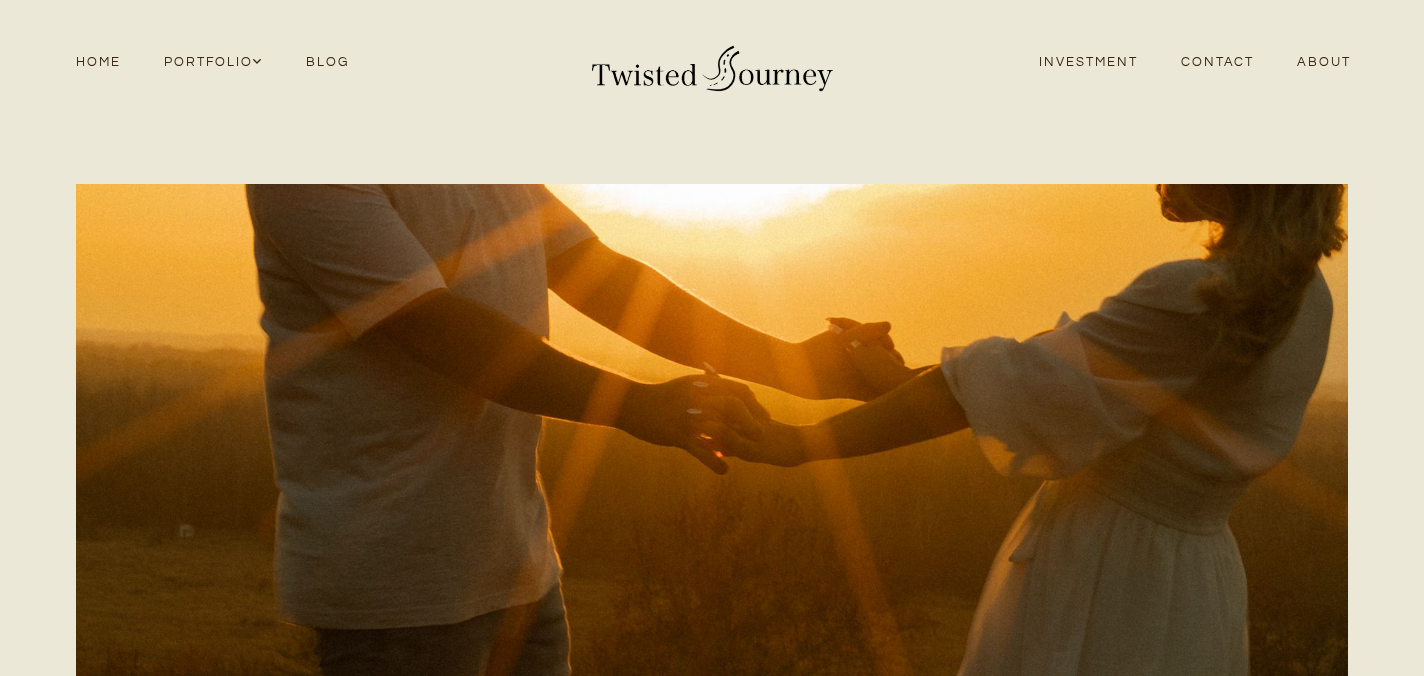 scroll, scrollTop: 0, scrollLeft: 0, axis: both 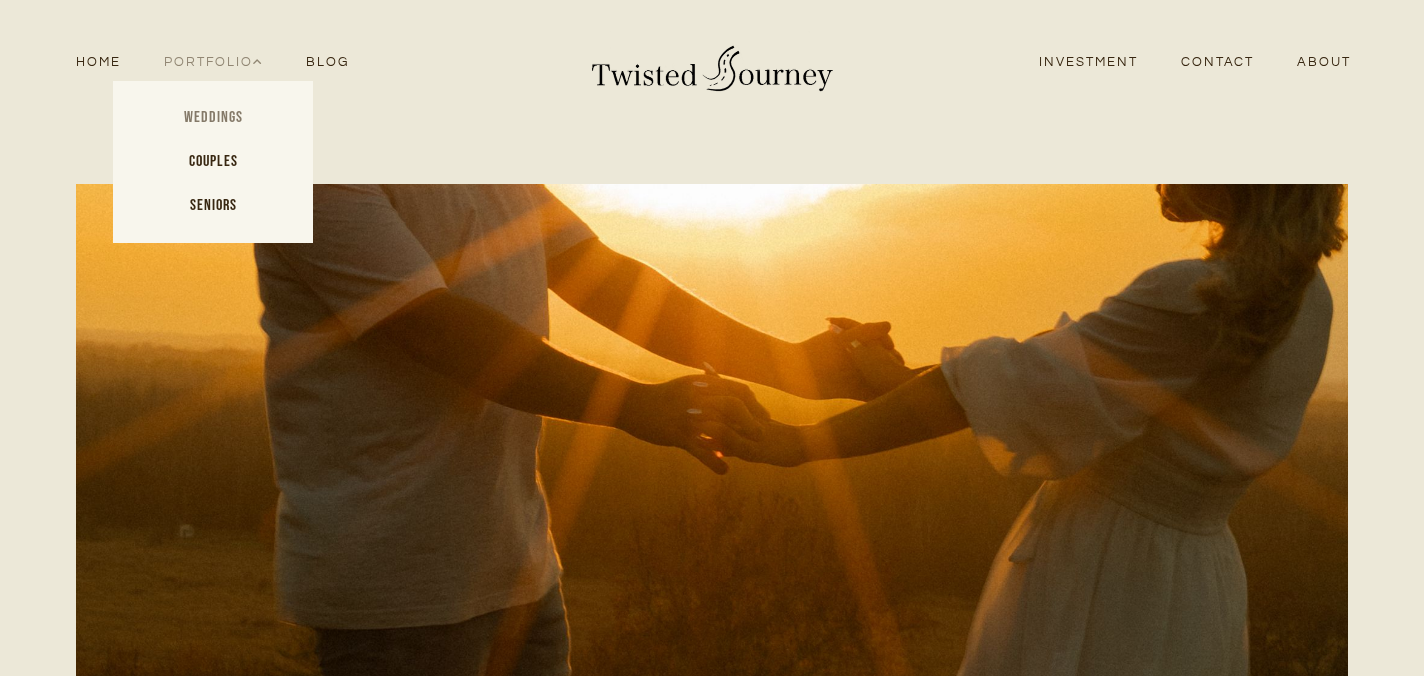 click on "Weddings" at bounding box center (213, 118) 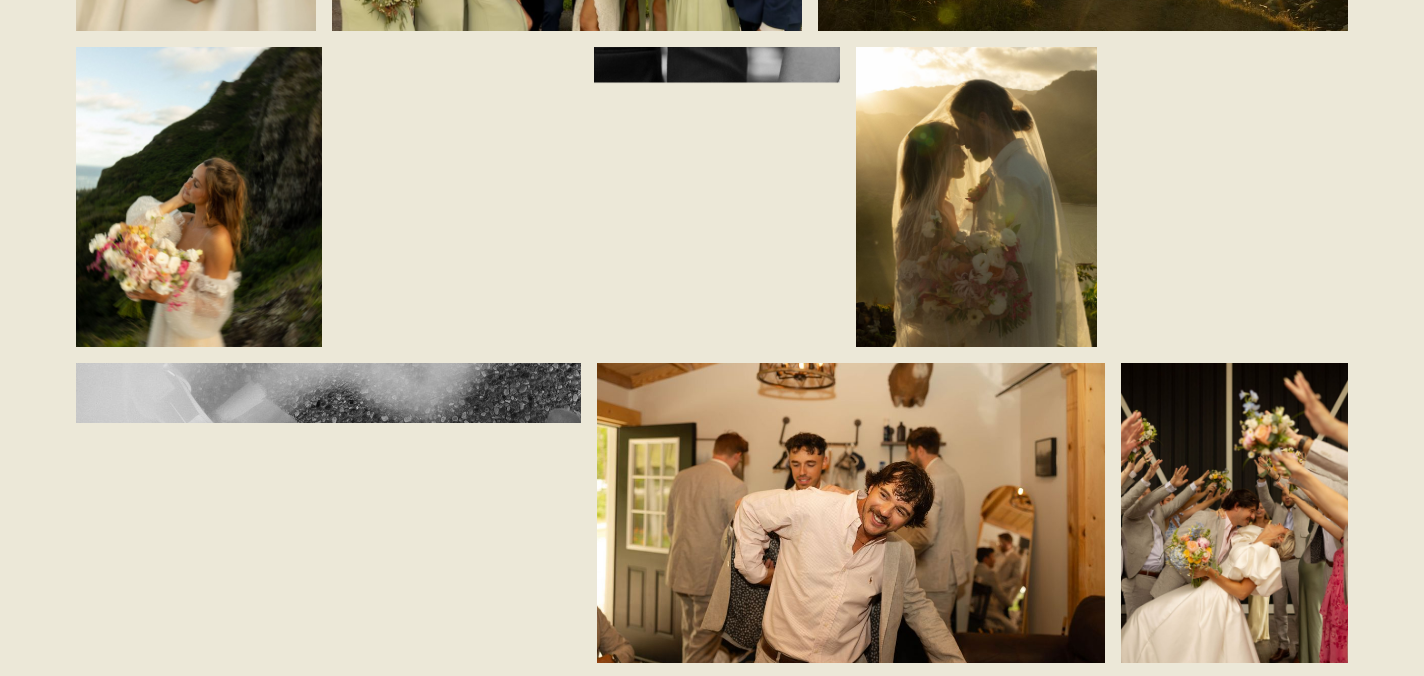 scroll, scrollTop: 3347, scrollLeft: 0, axis: vertical 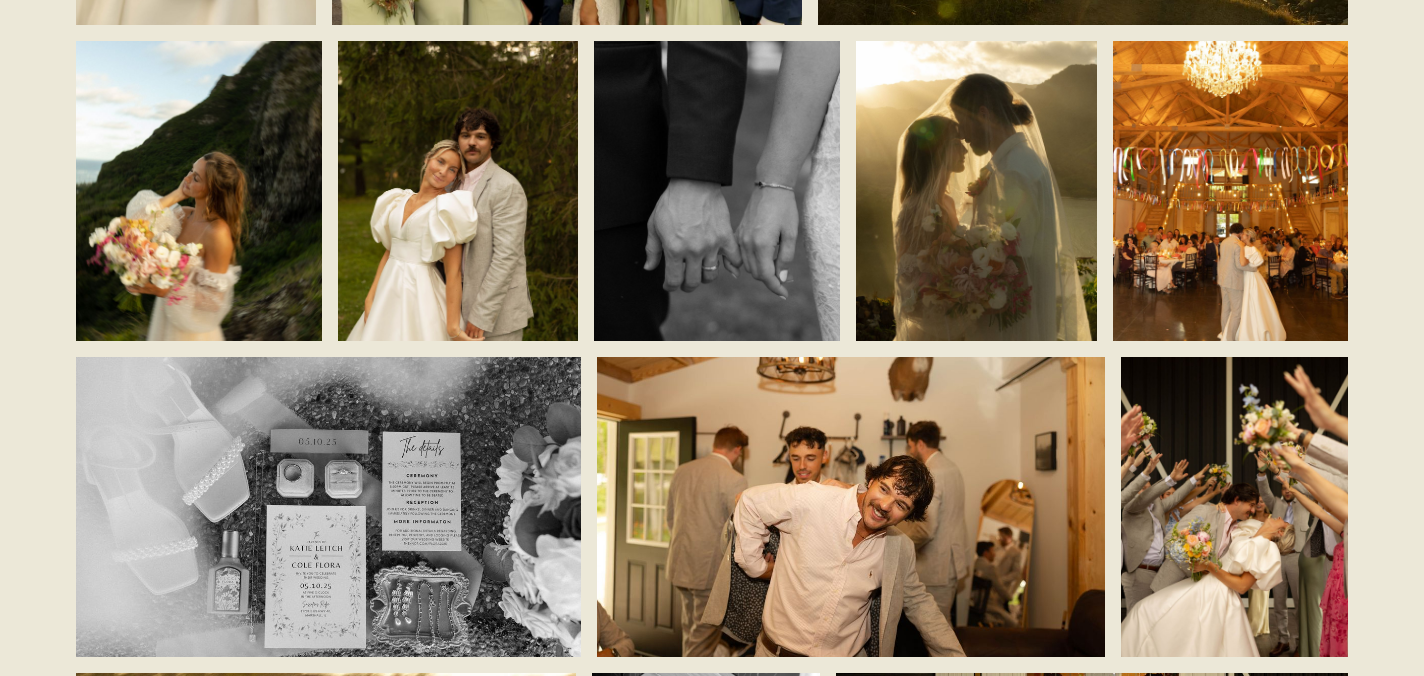 click at bounding box center (1230, 191) 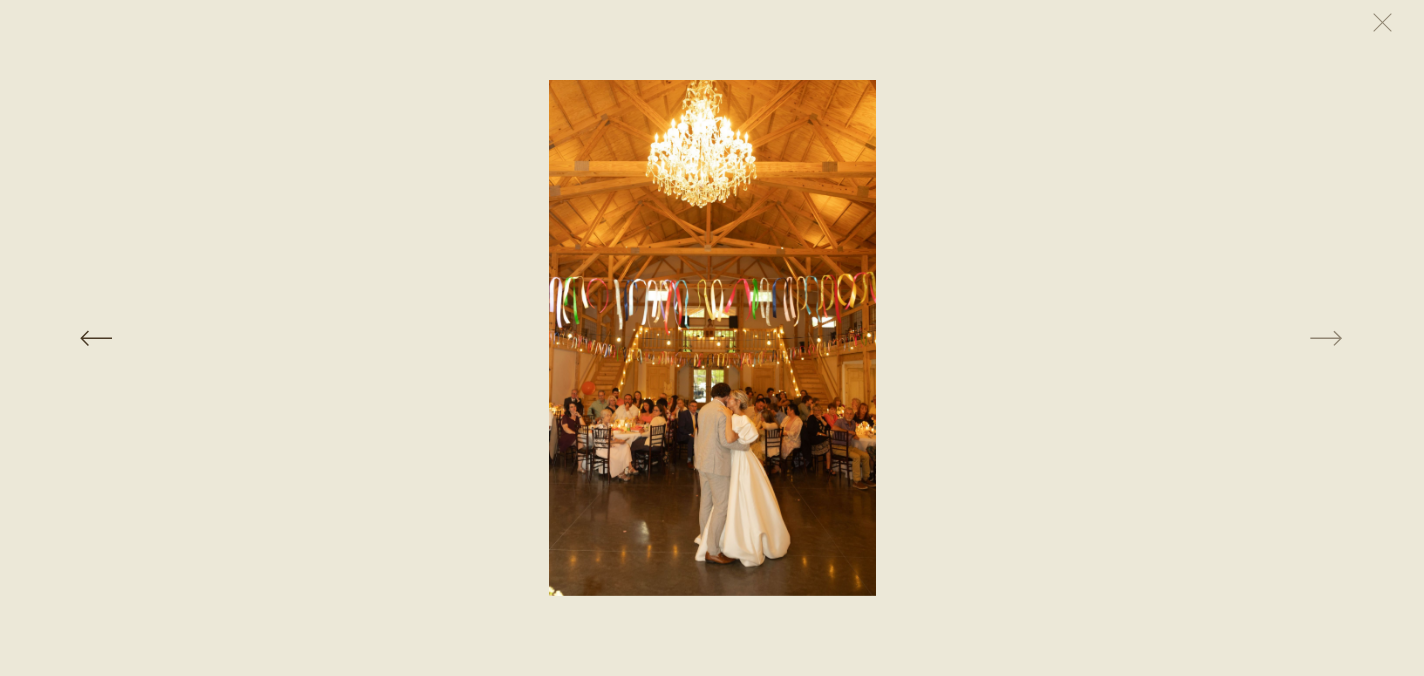 click at bounding box center [302, 338] 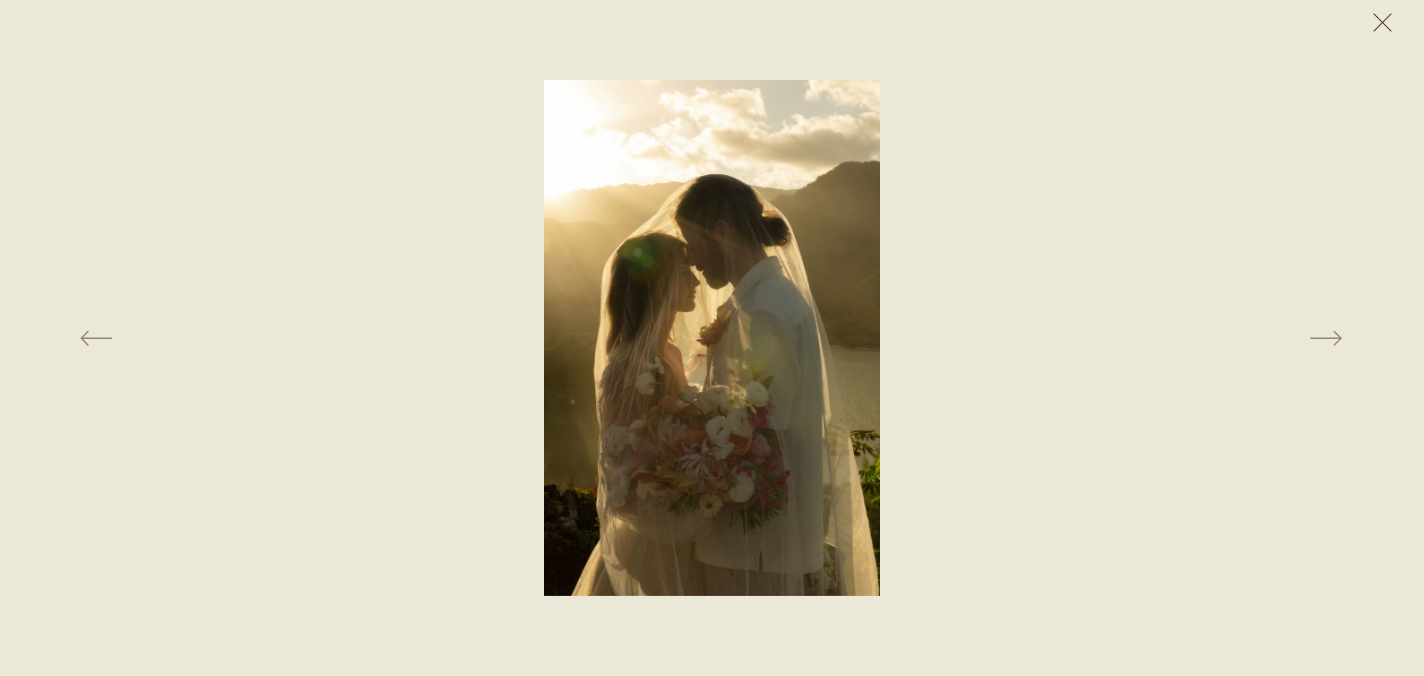 click at bounding box center (1382, 22) 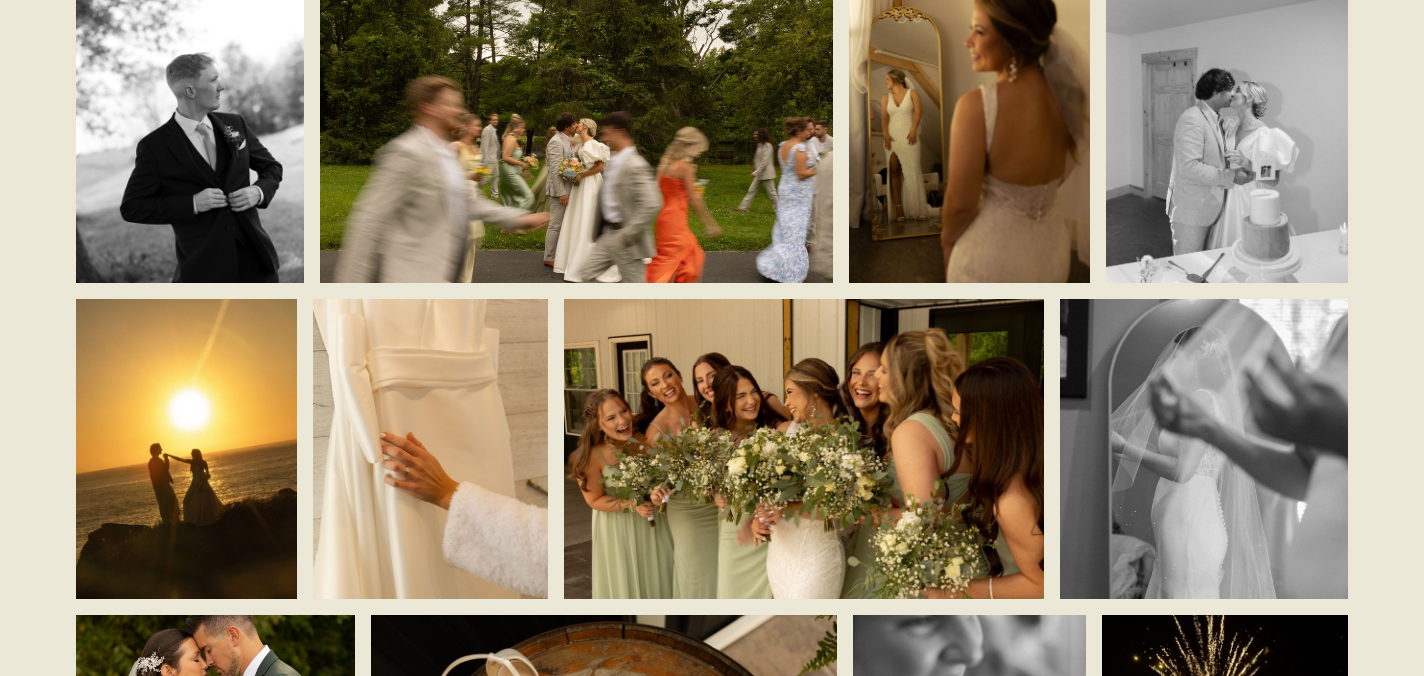 scroll, scrollTop: 4369, scrollLeft: 0, axis: vertical 